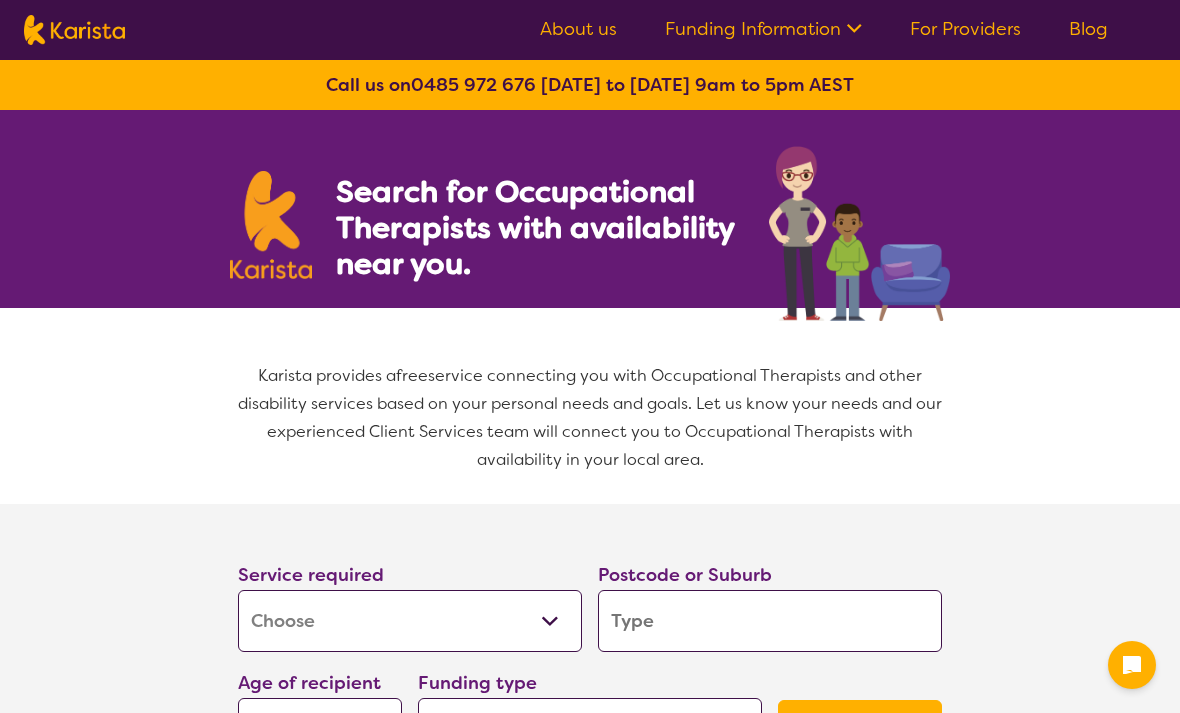select on "[MEDICAL_DATA]" 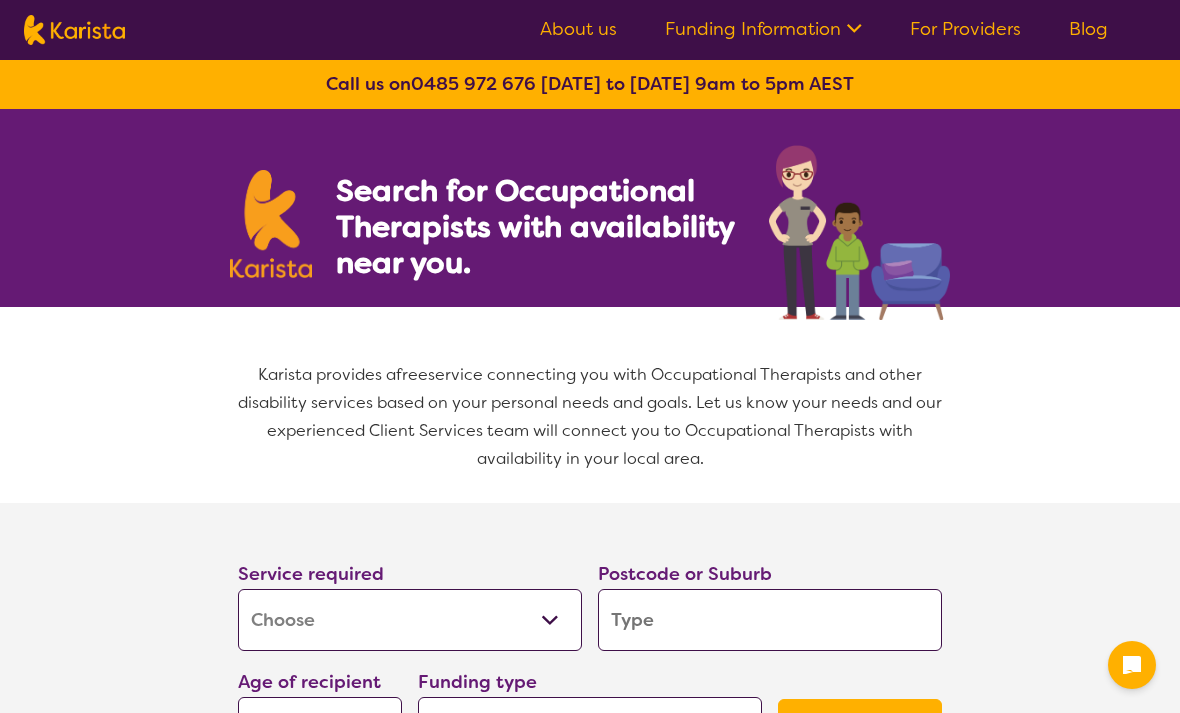 scroll, scrollTop: 0, scrollLeft: 0, axis: both 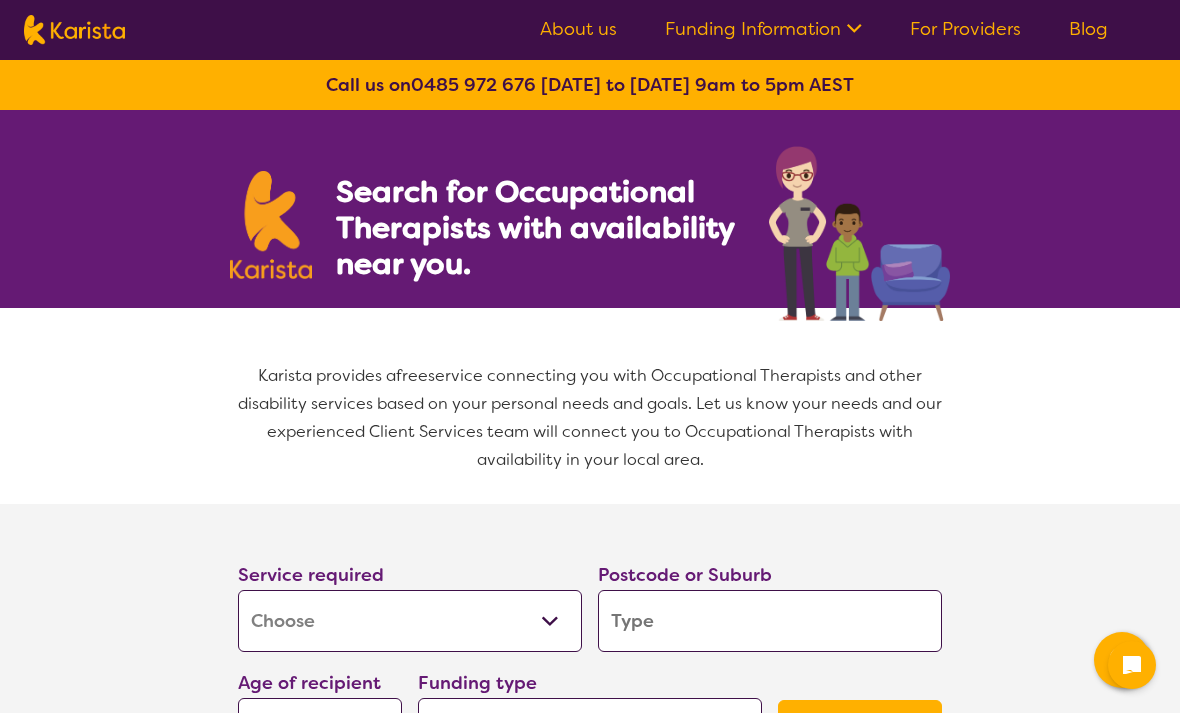 select on "[MEDICAL_DATA]" 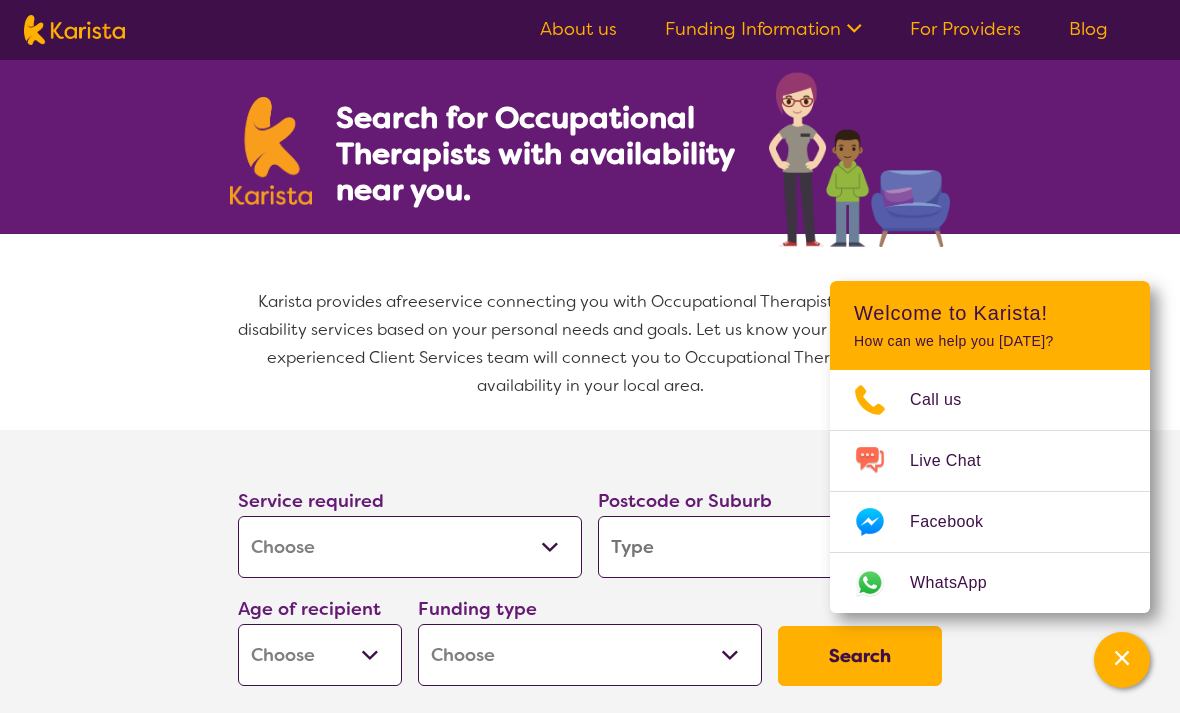 scroll, scrollTop: 82, scrollLeft: 0, axis: vertical 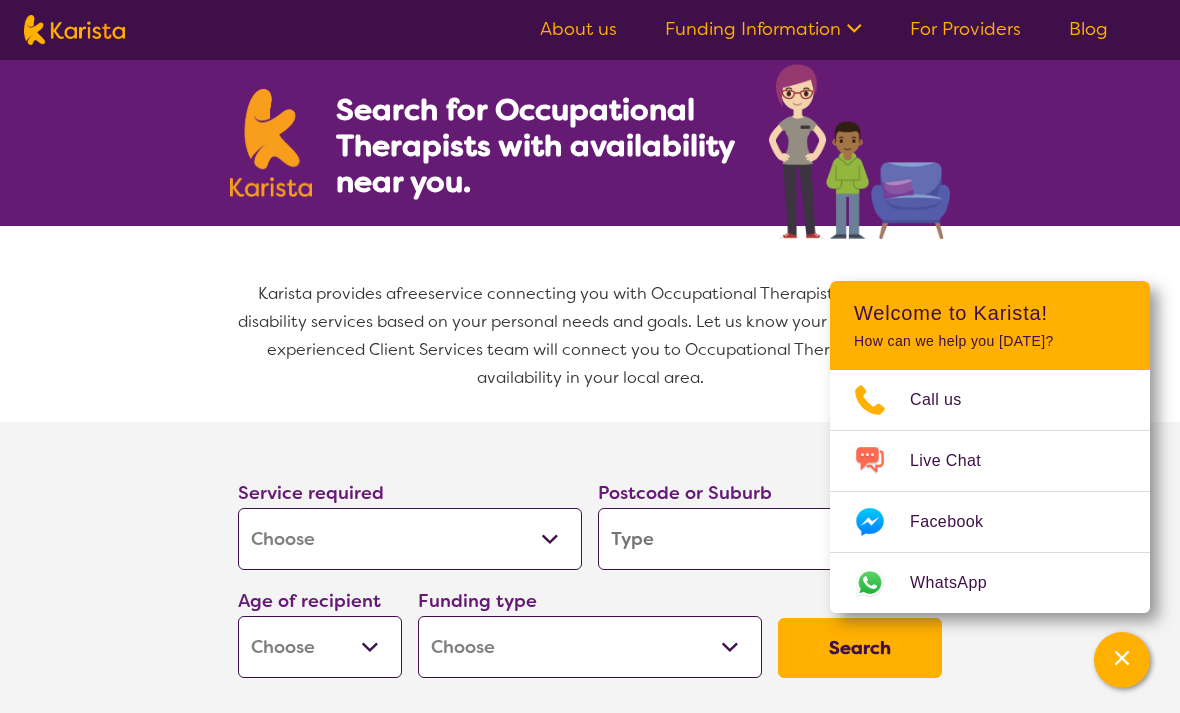 click on "Allied Health Assistant Assessment ([MEDICAL_DATA] or [MEDICAL_DATA]) Behaviour support Counselling Dietitian Domestic and home help Employment Support Exercise physiology Home Care Package Provider Key Worker NDIS Plan management NDIS Support Coordination Nursing services [MEDICAL_DATA] Personal care Physiotherapy [MEDICAL_DATA] Psychology Psychosocial Recovery Coach Respite [MEDICAL_DATA] Support worker Supported accommodation" at bounding box center [410, 539] 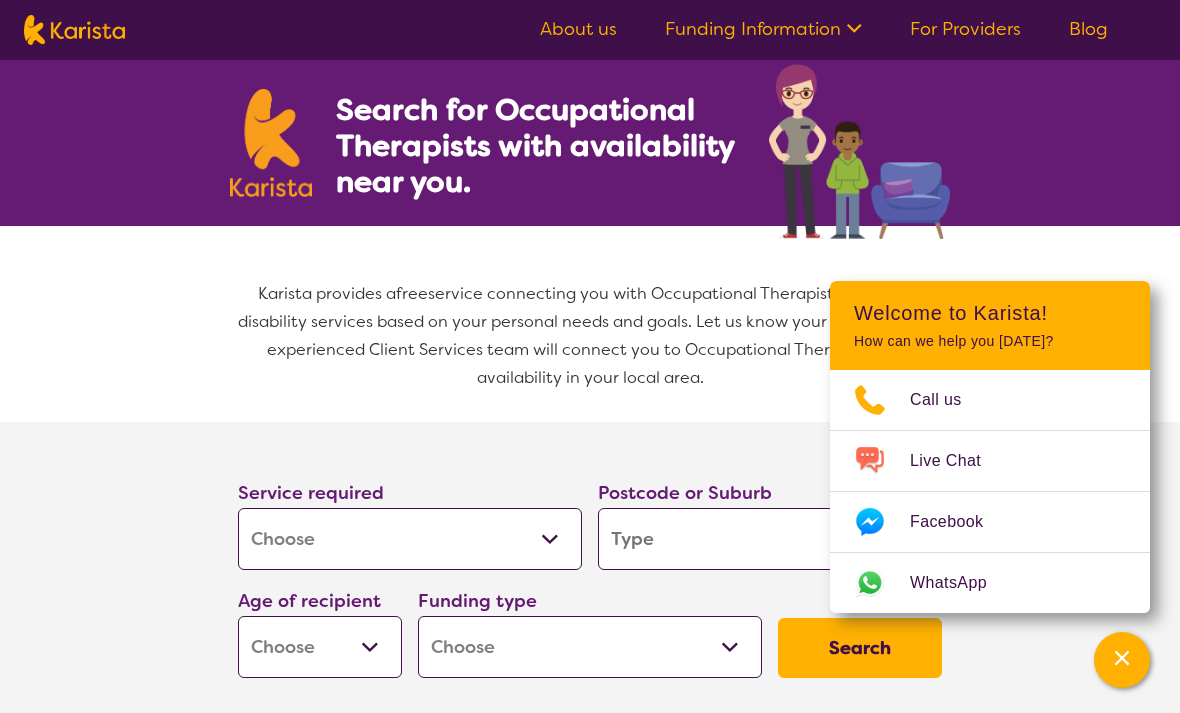 select on "Psychology" 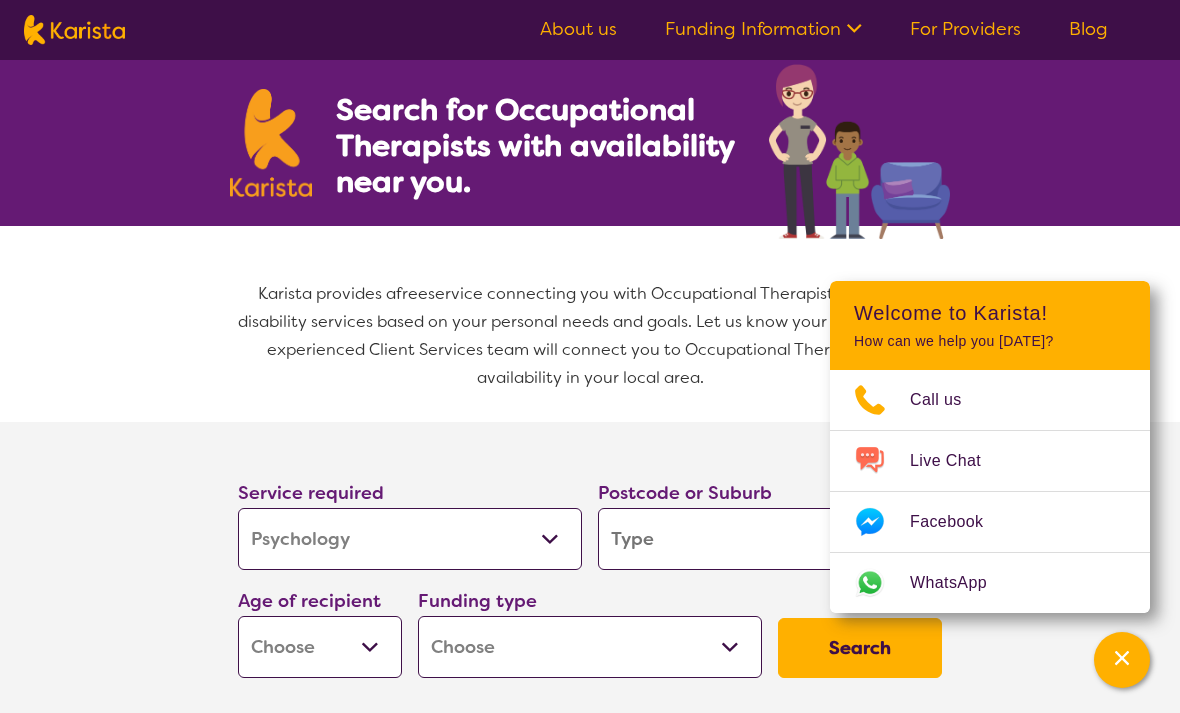 select on "Psychology" 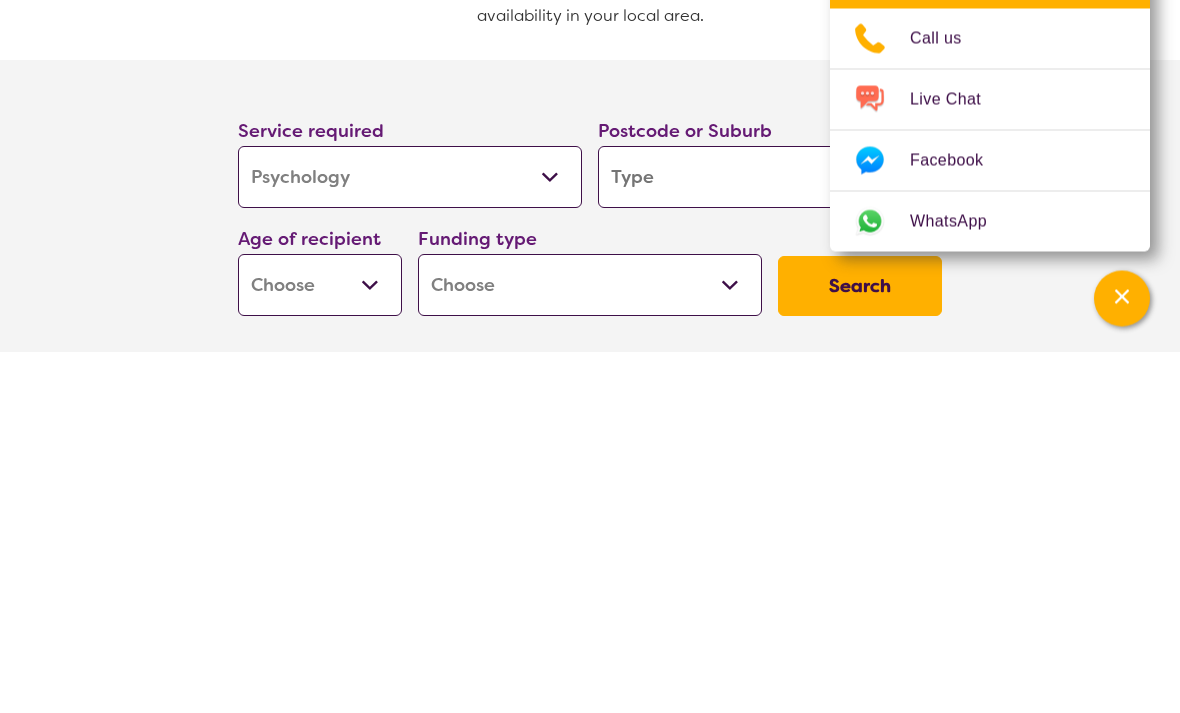 type on "2" 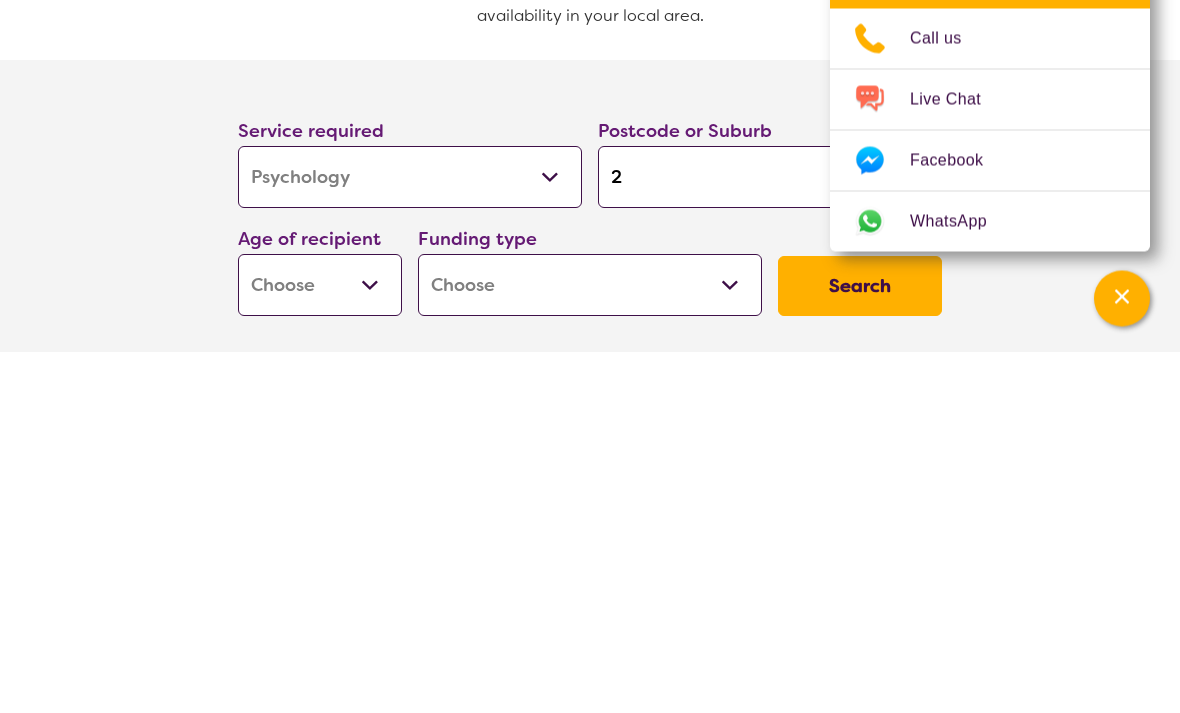 type on "2" 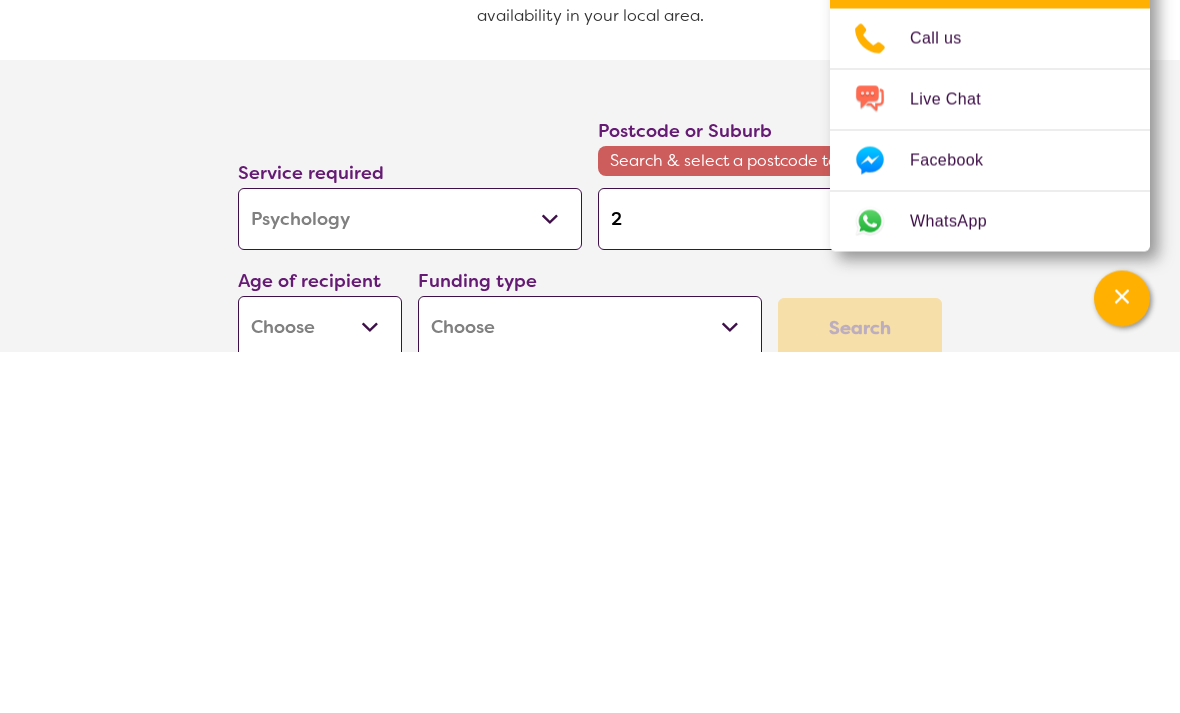 type on "22" 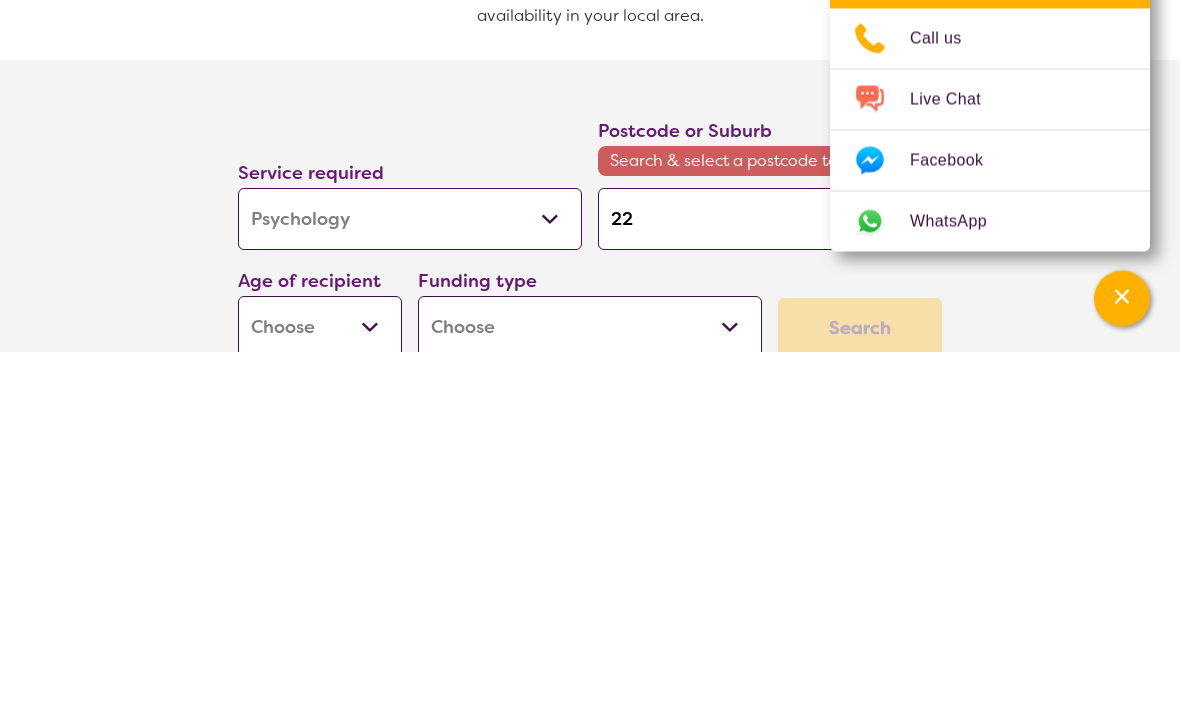 type on "22" 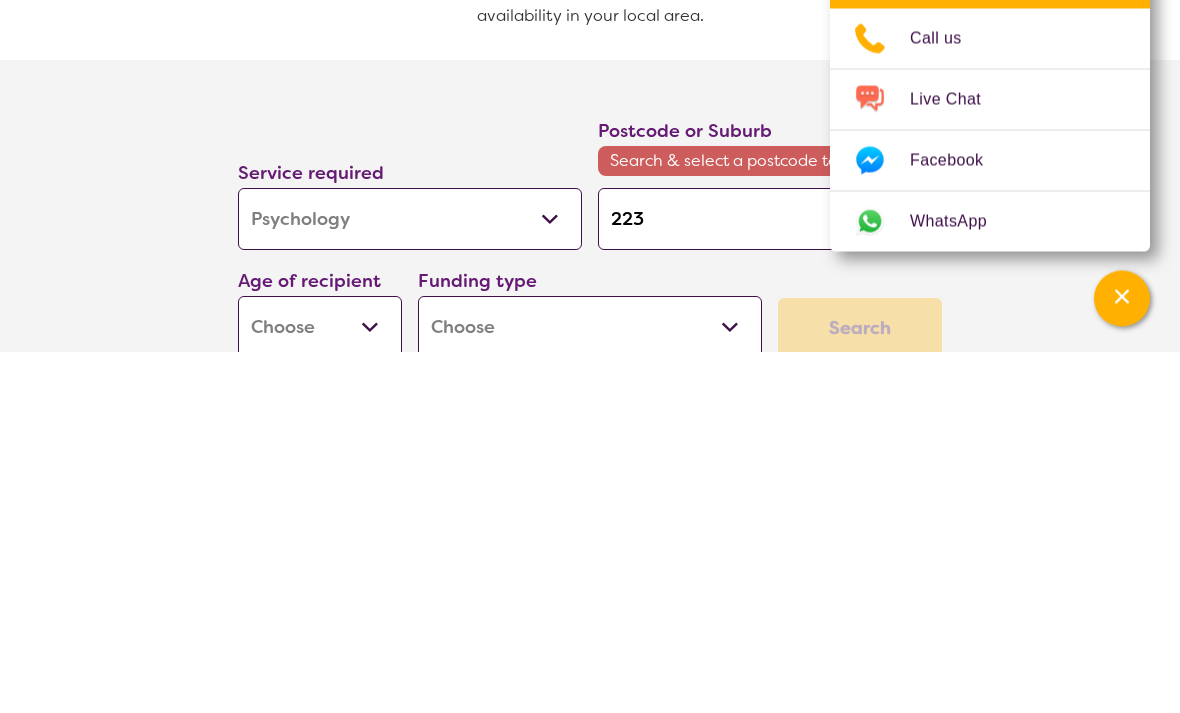 type on "223" 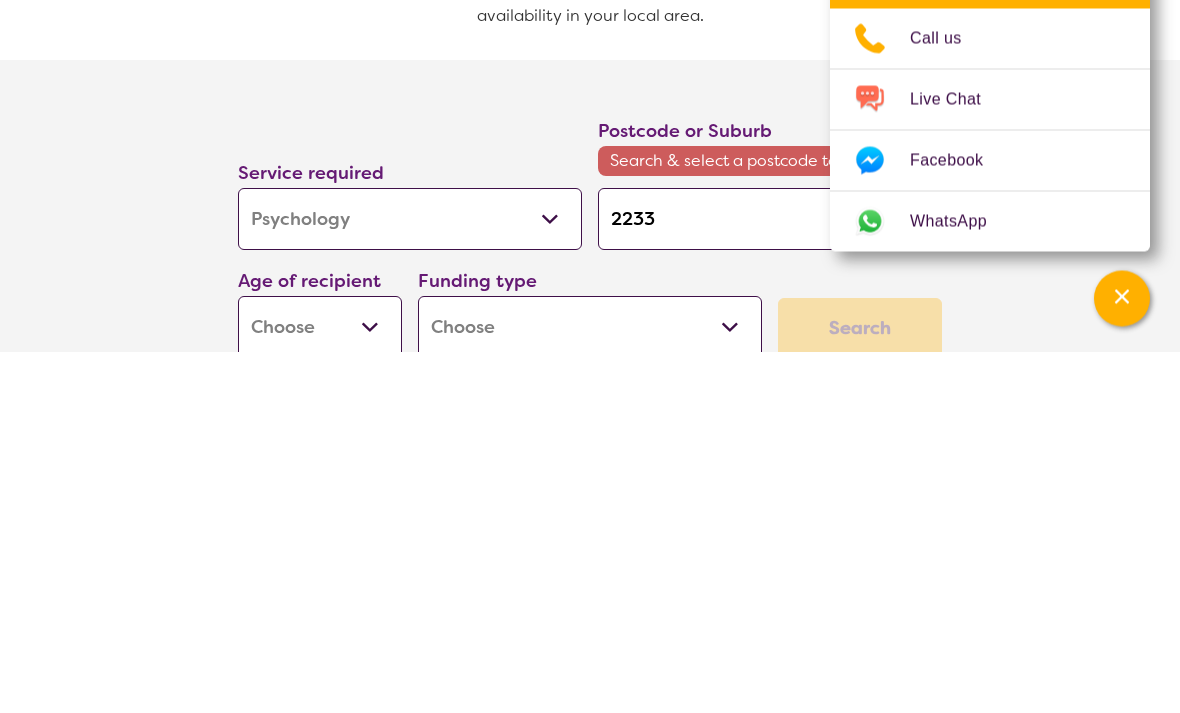 type on "2233" 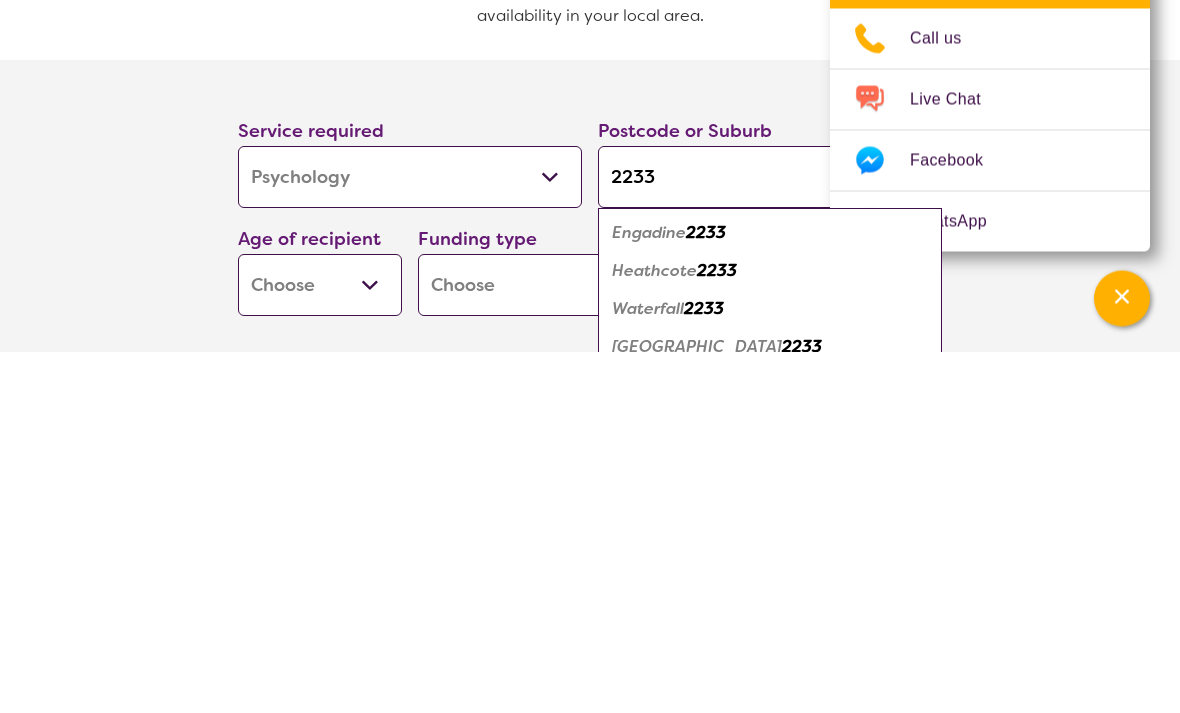 type on "2233" 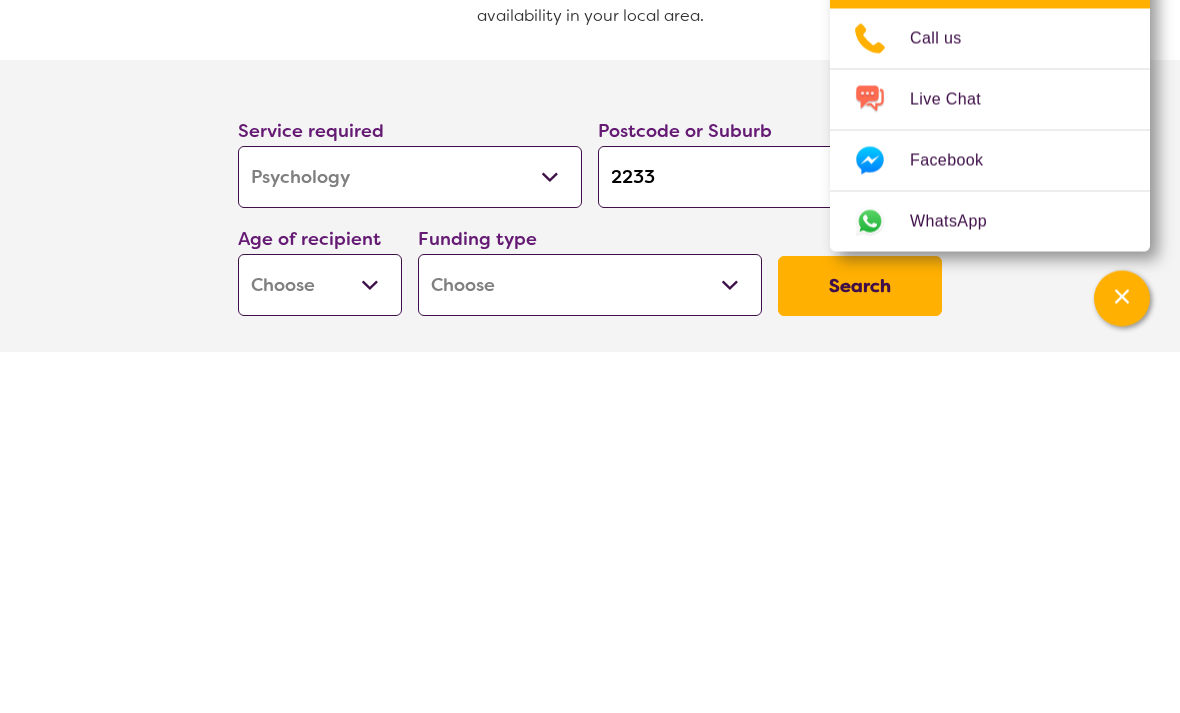 scroll, scrollTop: 444, scrollLeft: 0, axis: vertical 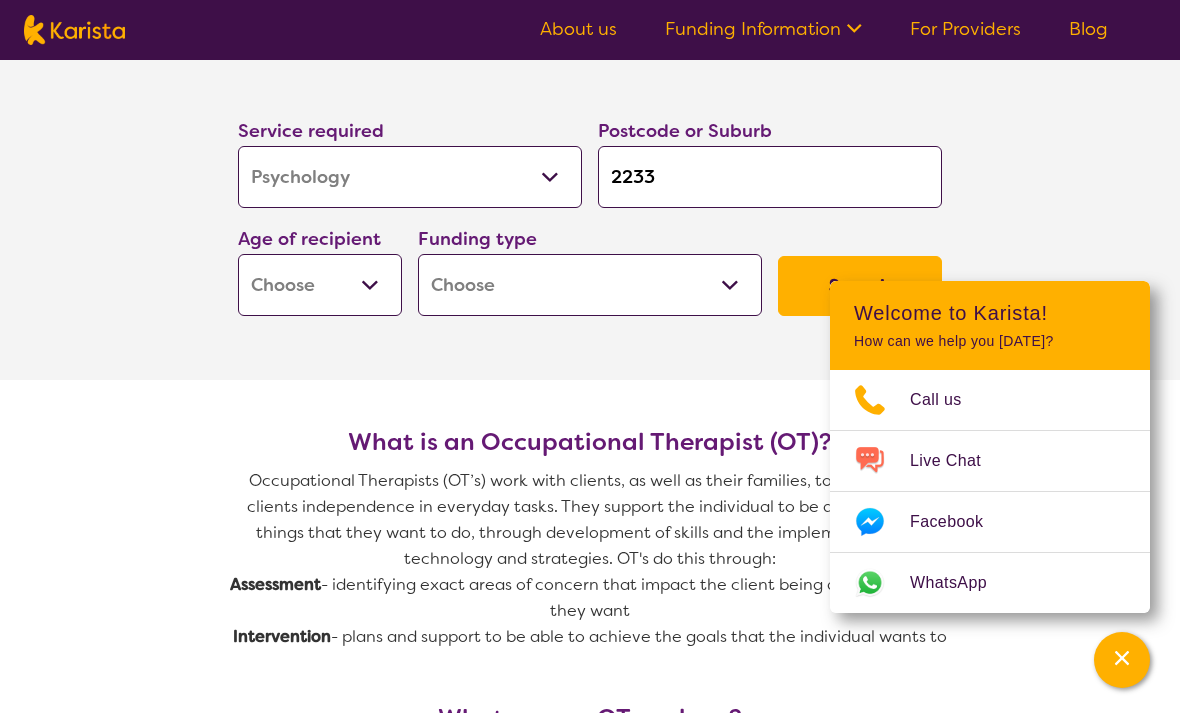 click on "Early Childhood - 0 to 9 Child - 10 to 11 Adolescent - 12 to 17 Adult - 18 to 64 Aged - [DEMOGRAPHIC_DATA]+" at bounding box center (320, 285) 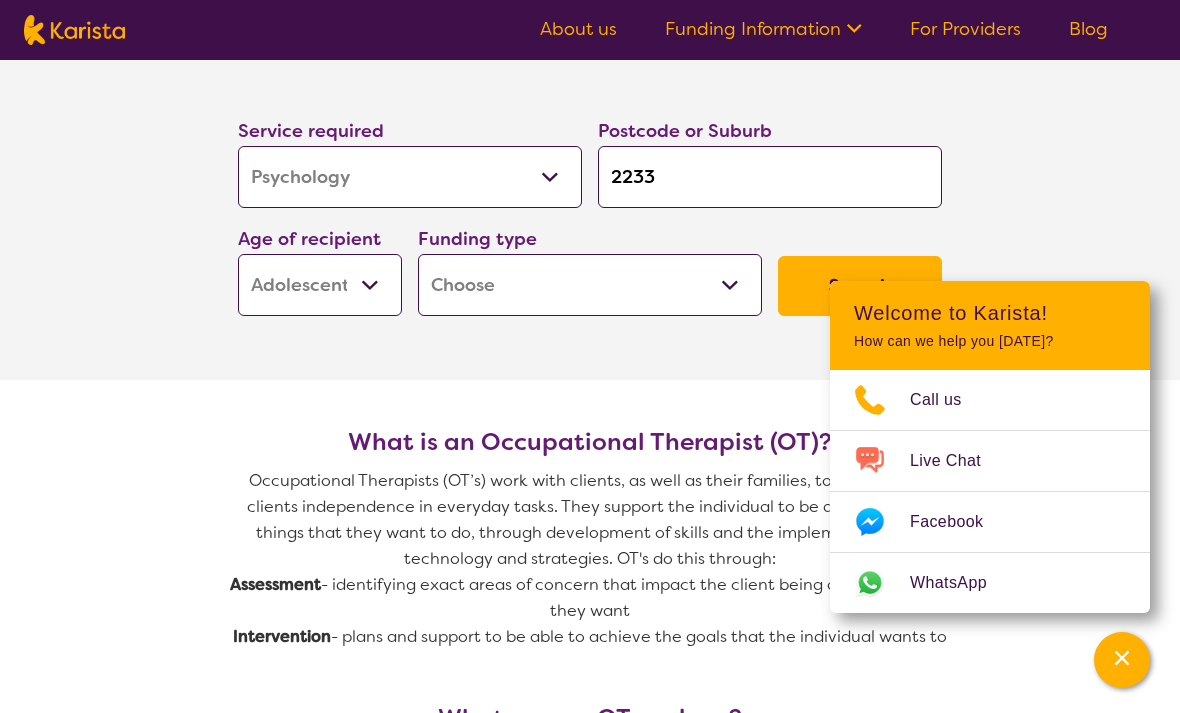 select on "AS" 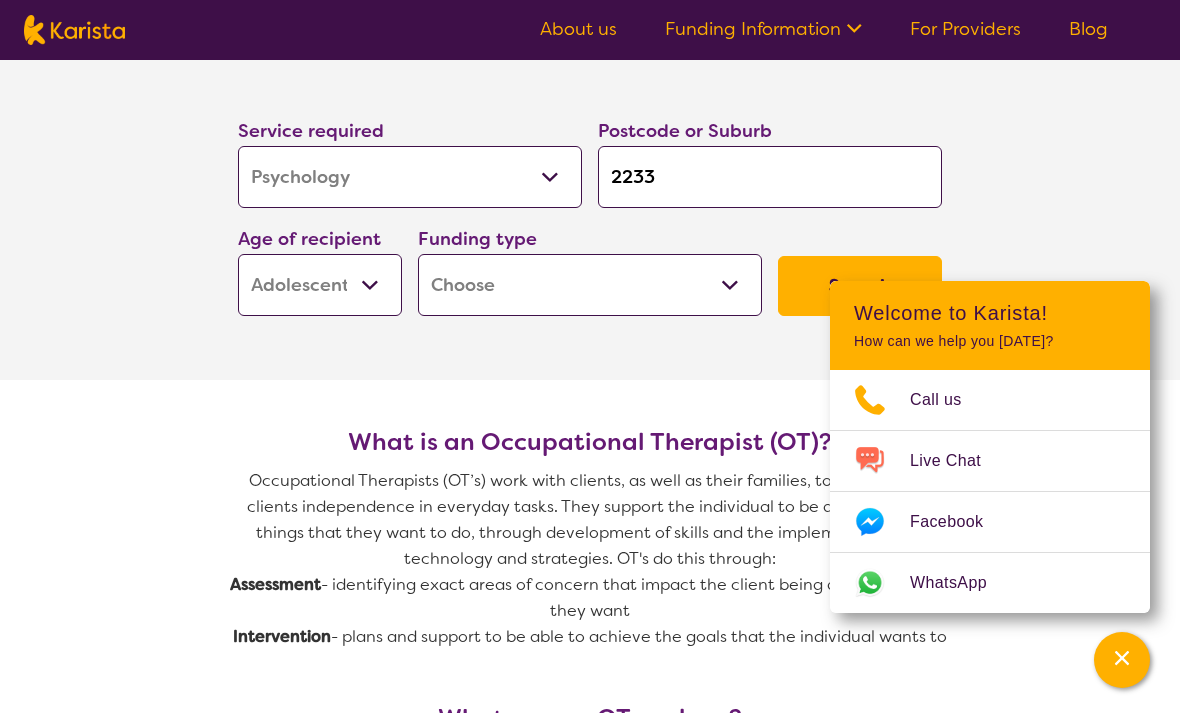 click on "Home Care Package (HCP) National Disability Insurance Scheme (NDIS) I don't know" at bounding box center (590, 285) 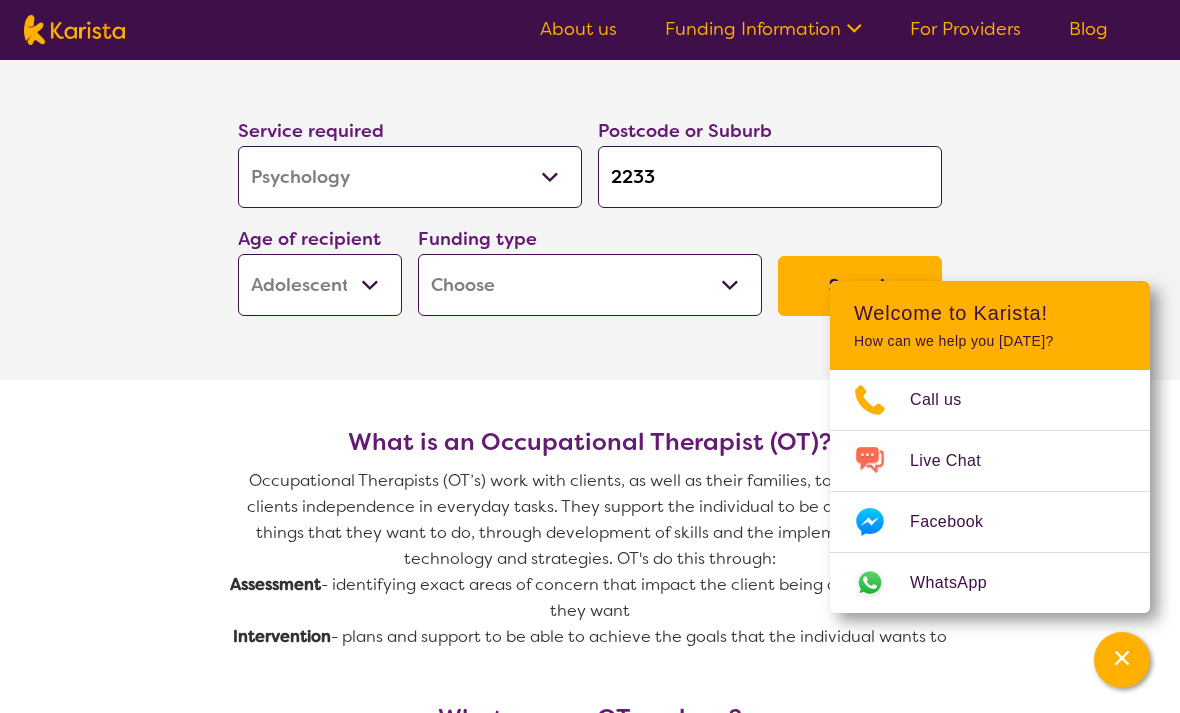select on "NDIS" 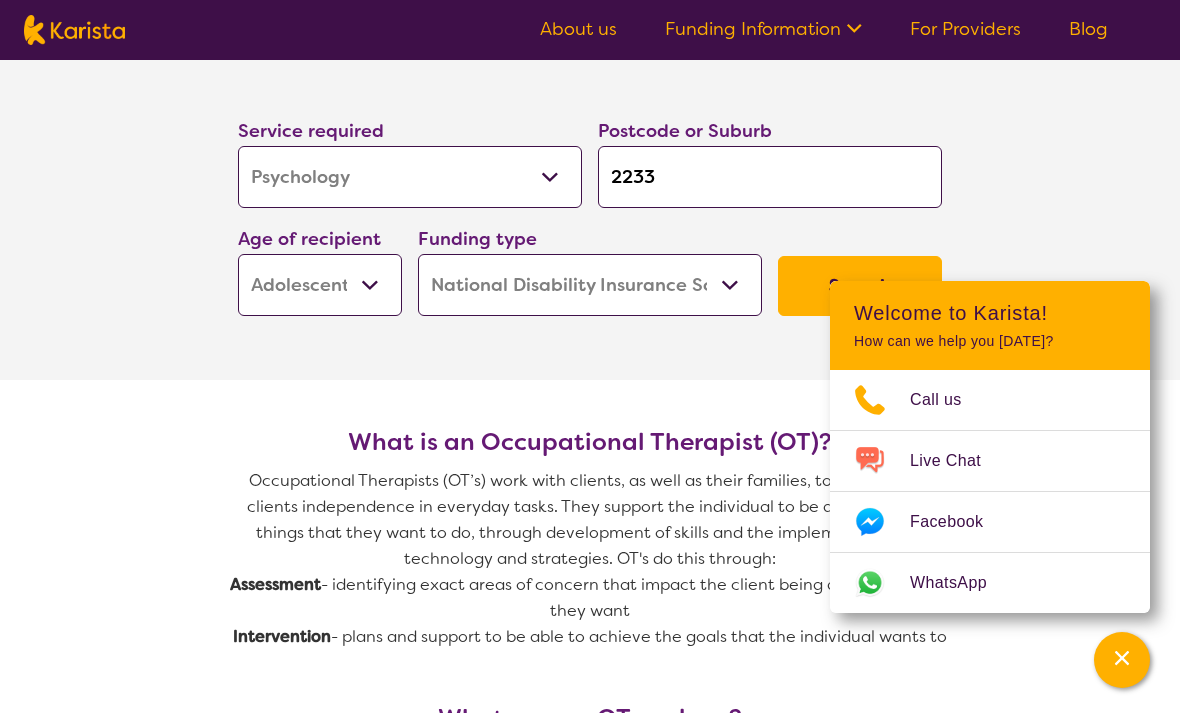 select on "NDIS" 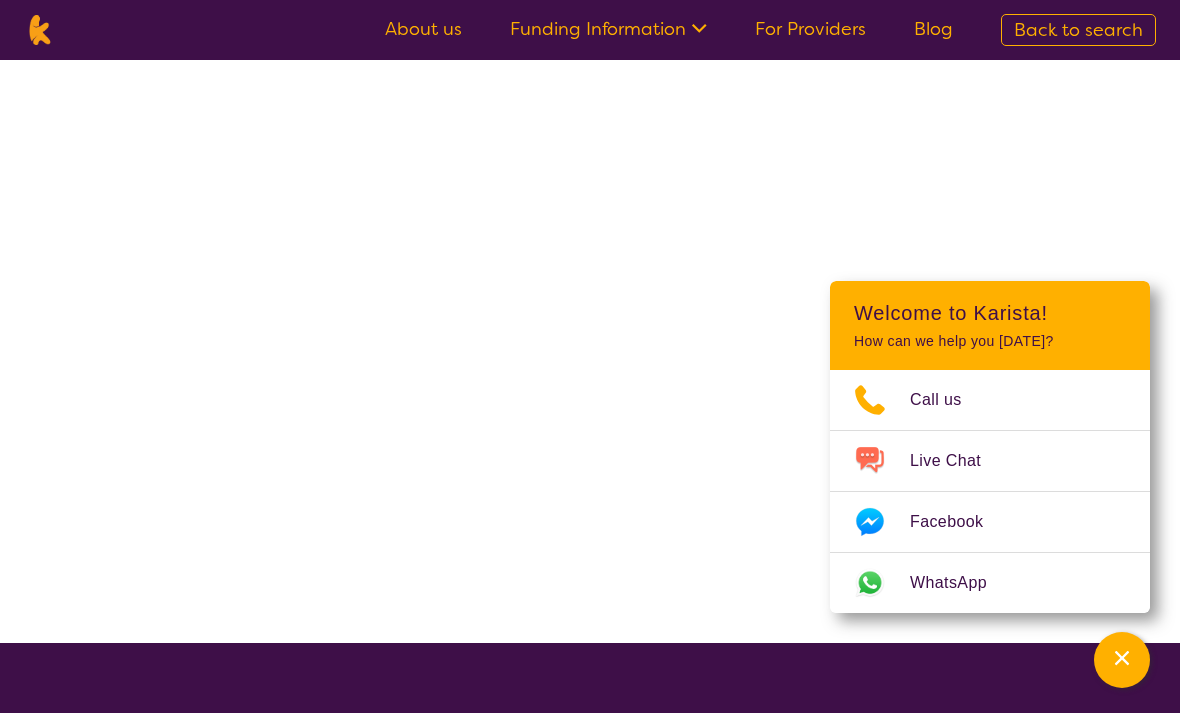 scroll, scrollTop: 0, scrollLeft: 0, axis: both 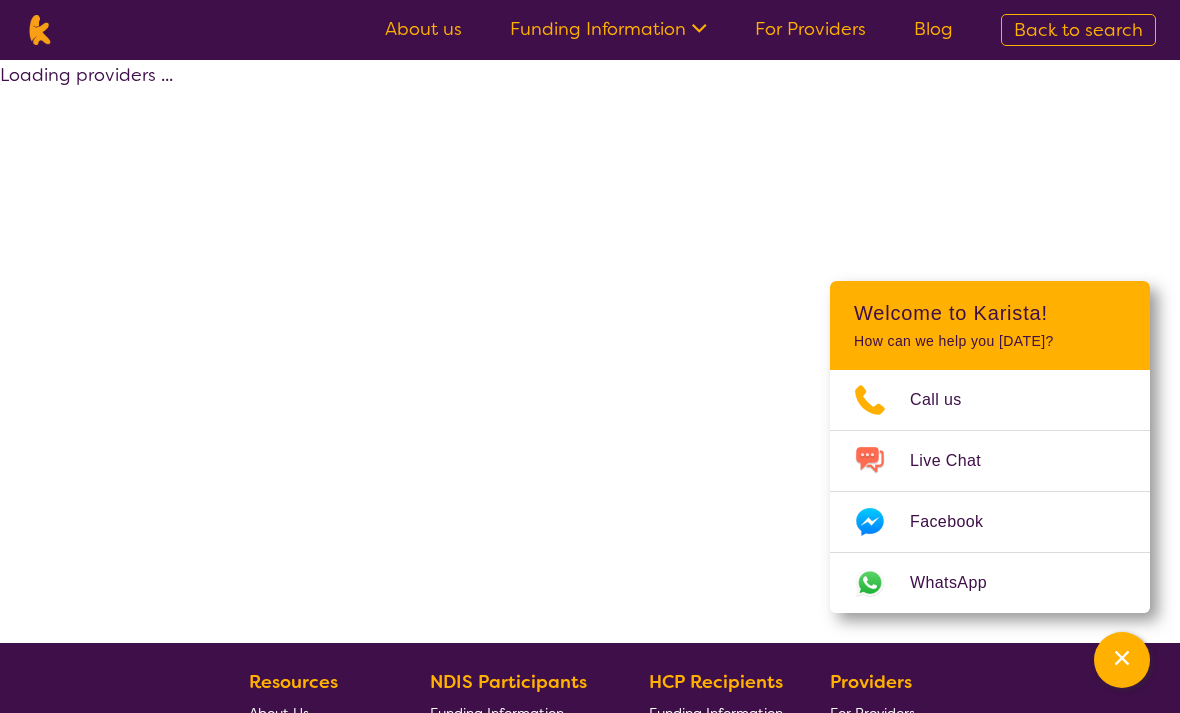 select on "by_score" 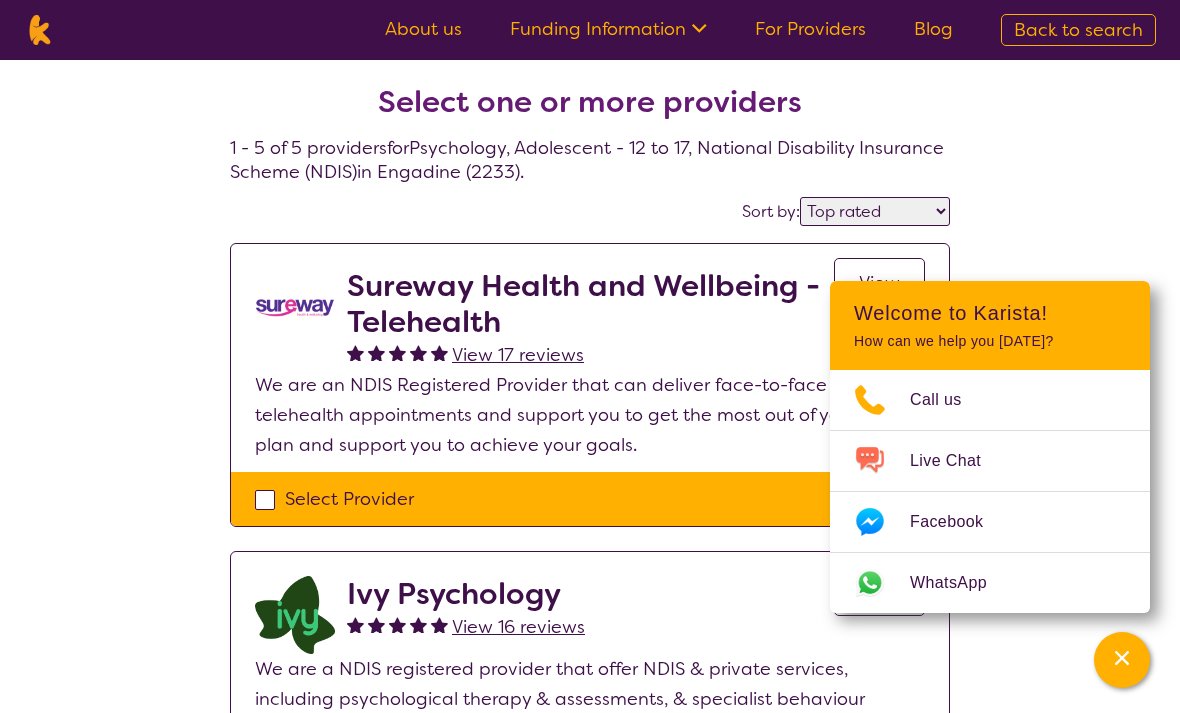 click on "Select one or more providers 1 - 5 of 5 providers  for  Psychology , Adolescent - 12 to 17 , National Disability Insurance Scheme (NDIS)  in  [GEOGRAPHIC_DATA] (2233) . Sort by:  Highly reviewed Top rated Sureway Health and Wellbeing - Telehealth View   17   reviews View We are an NDIS Registered Provider that can deliver face-to-face or telehealth appointments and support you to get the most out of your NDIS plan and support you to achieve your goals. Select Provider Ivy Psychology View   16   reviews View We are a NDIS registered provider that offer NDIS & private services, including psychological therapy & assessments, & specialist behaviour support to children, adolescents, and adults. Select Provider Health & Harmony Rehab Group - Telehealth View   3   reviews View Health & Harmony Rehab Group is a nationwide leader in mobile, multidisciplinary allied health services and an NDIS-registered provider. Select Provider Therapy Pro - Telehealth View   2   reviews View Select Provider Body & Mind View   21   reviews" at bounding box center [590, 897] 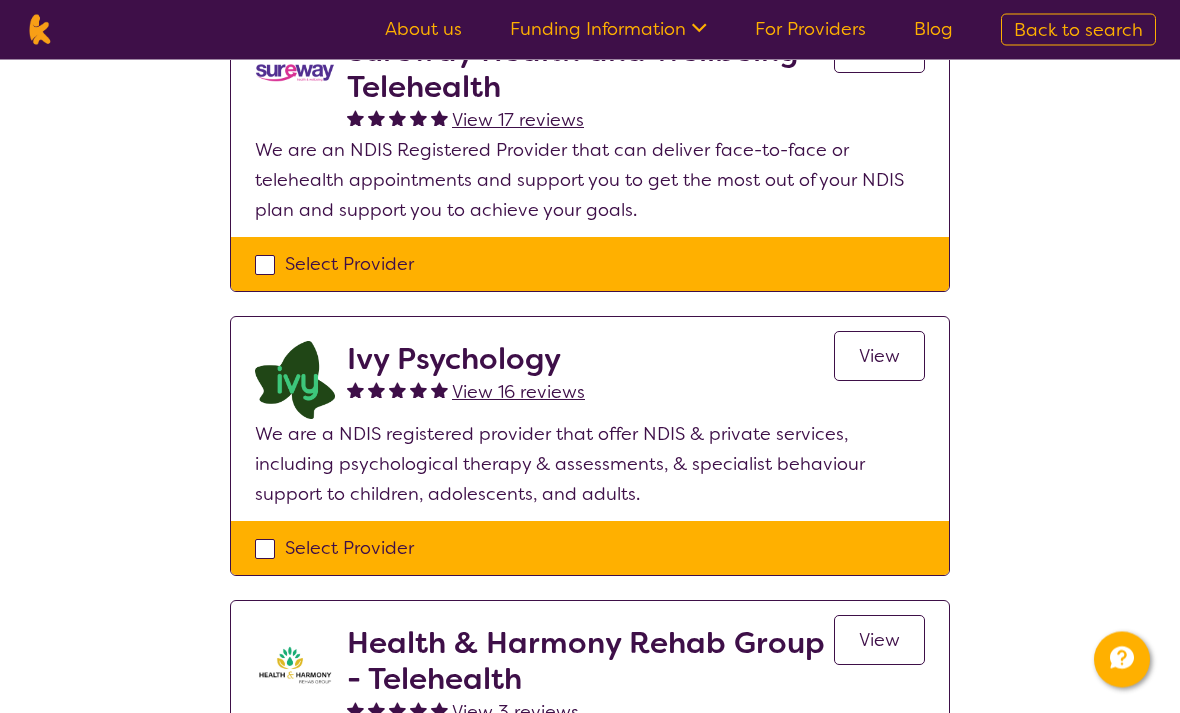 scroll, scrollTop: 245, scrollLeft: 0, axis: vertical 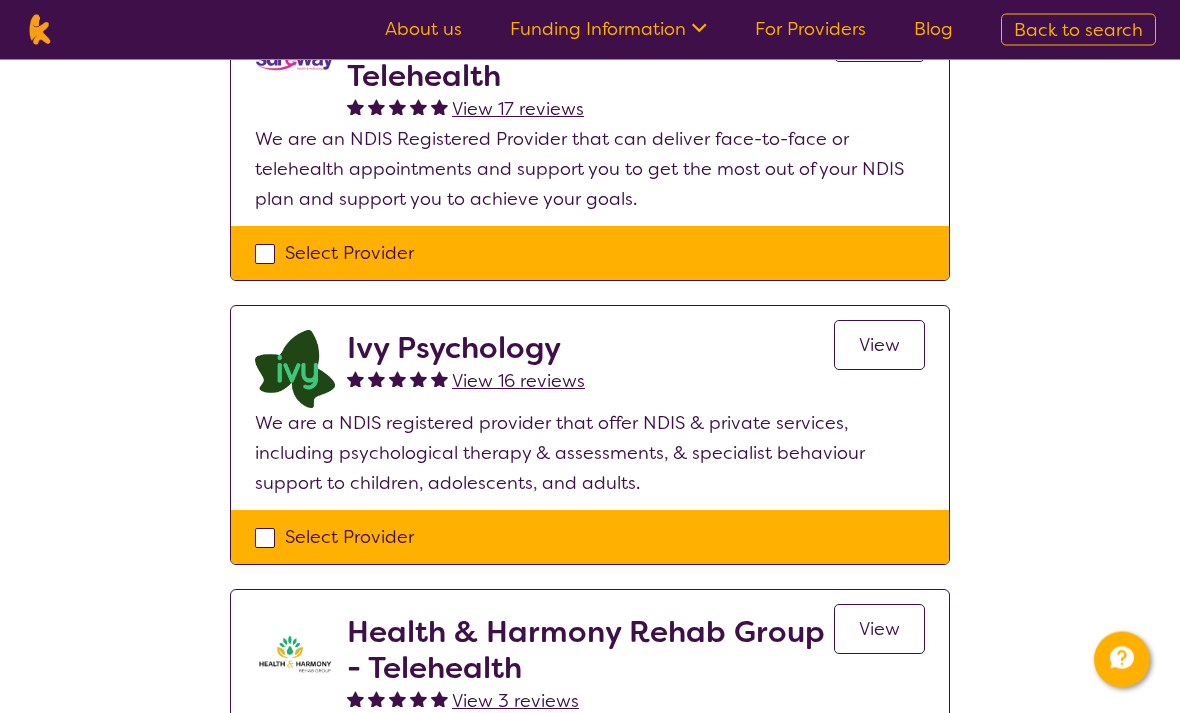 click on "Ivy Psychology" at bounding box center [466, 349] 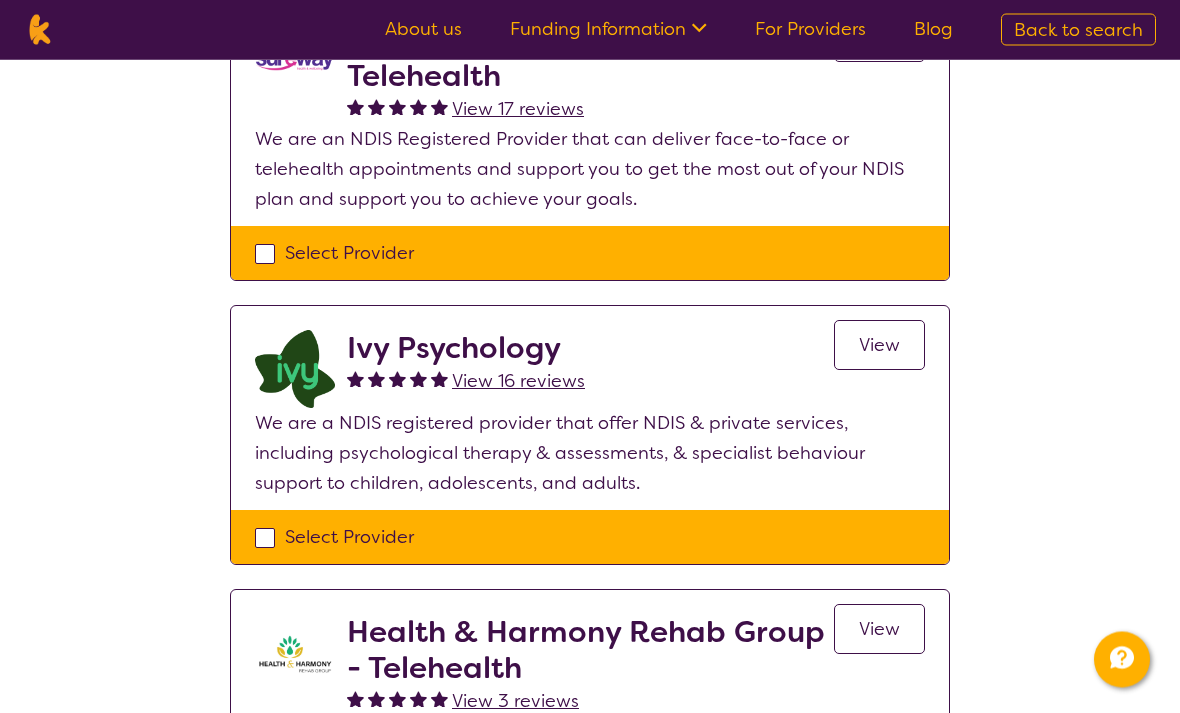 click on "View" at bounding box center [879, 346] 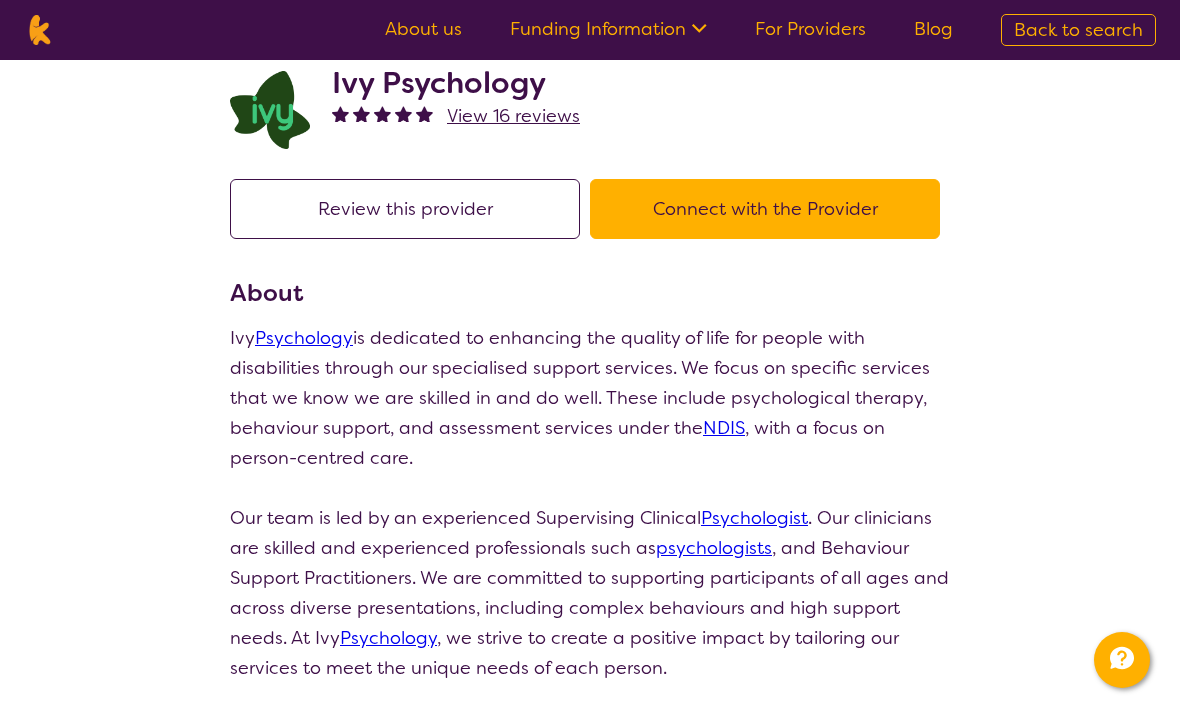 scroll, scrollTop: 0, scrollLeft: 0, axis: both 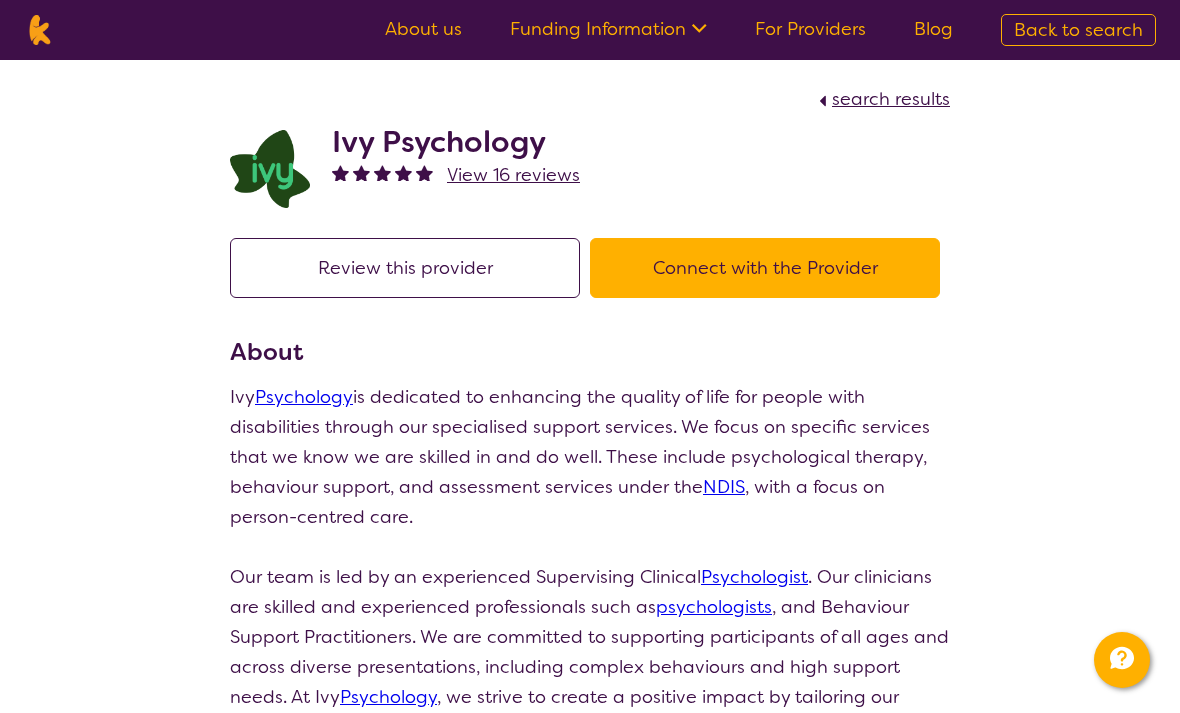 click on "Ivy Psychology View   16   reviews" at bounding box center [590, 164] 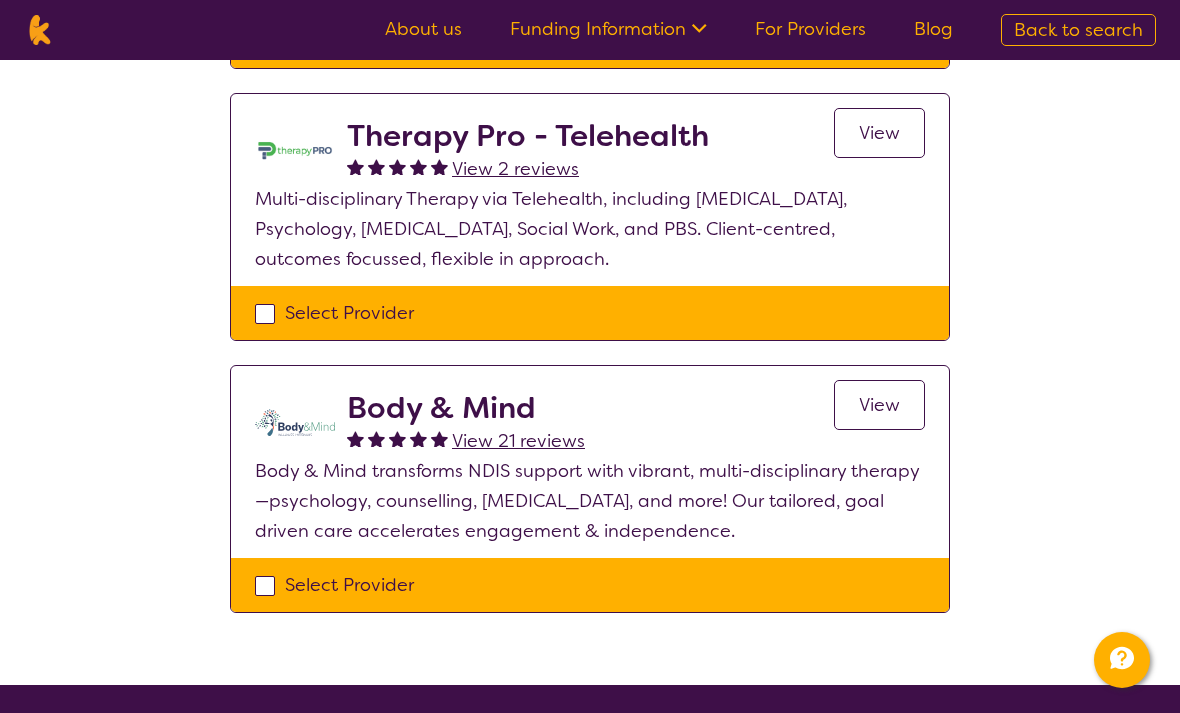 scroll, scrollTop: 1053, scrollLeft: 0, axis: vertical 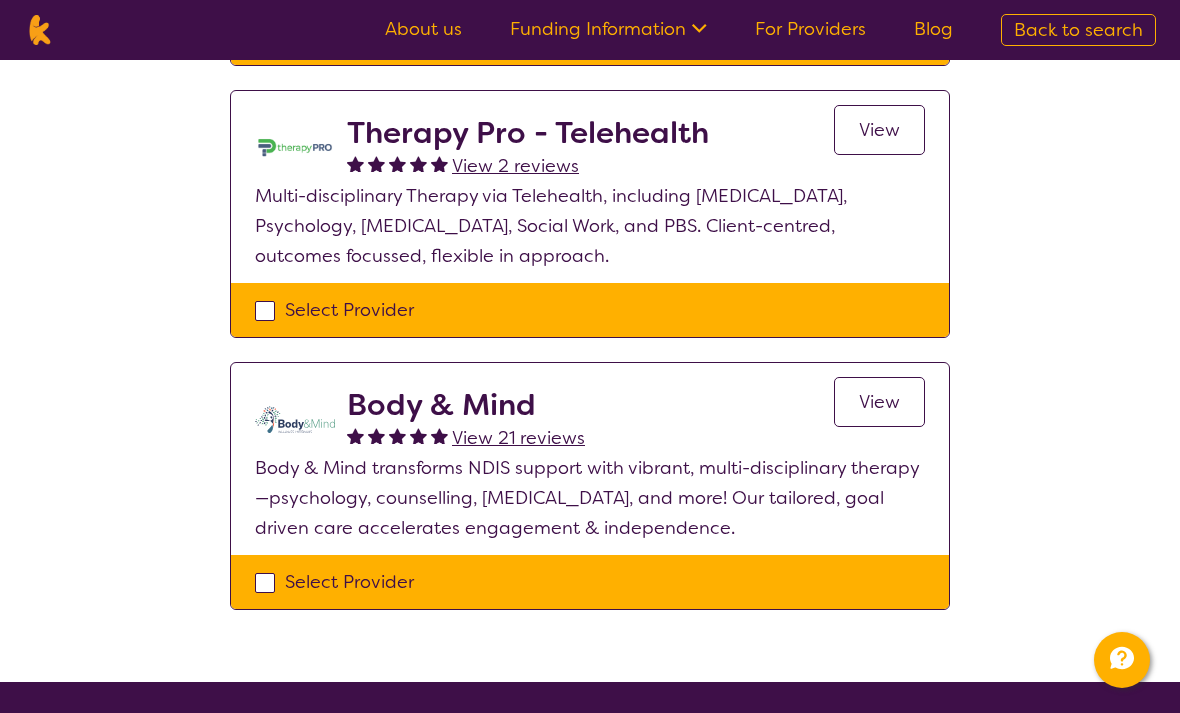 click on "Body & Mind" at bounding box center (466, 405) 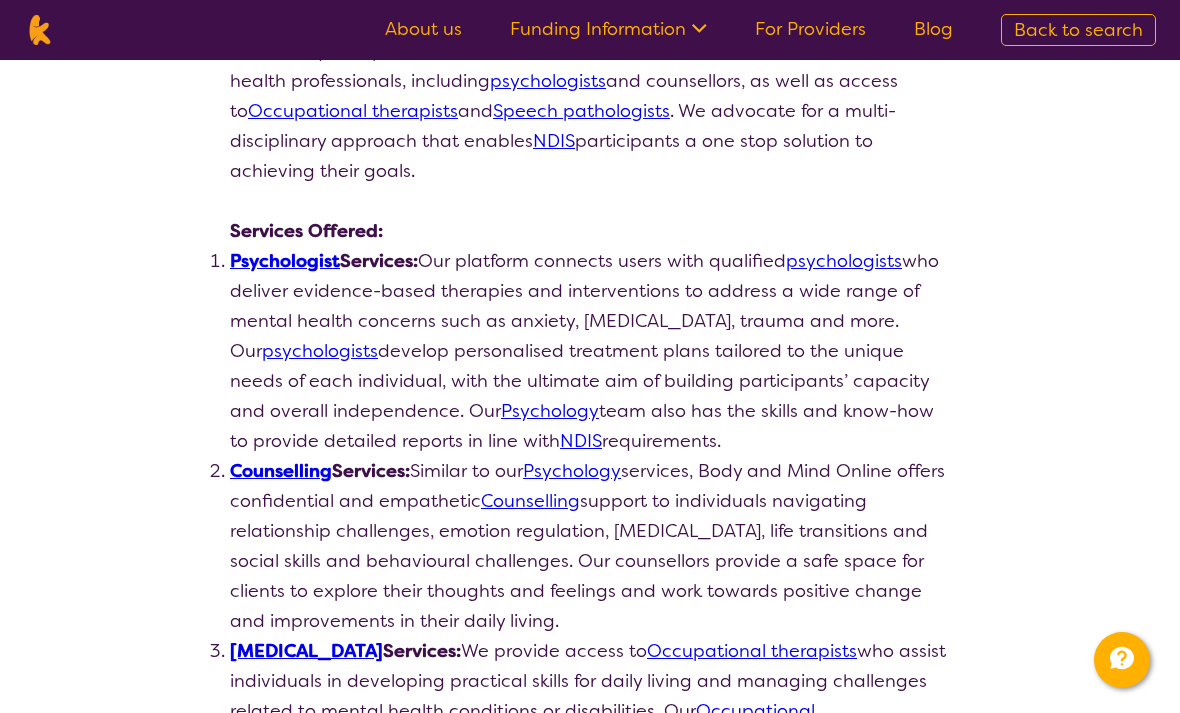 scroll, scrollTop: 405, scrollLeft: 0, axis: vertical 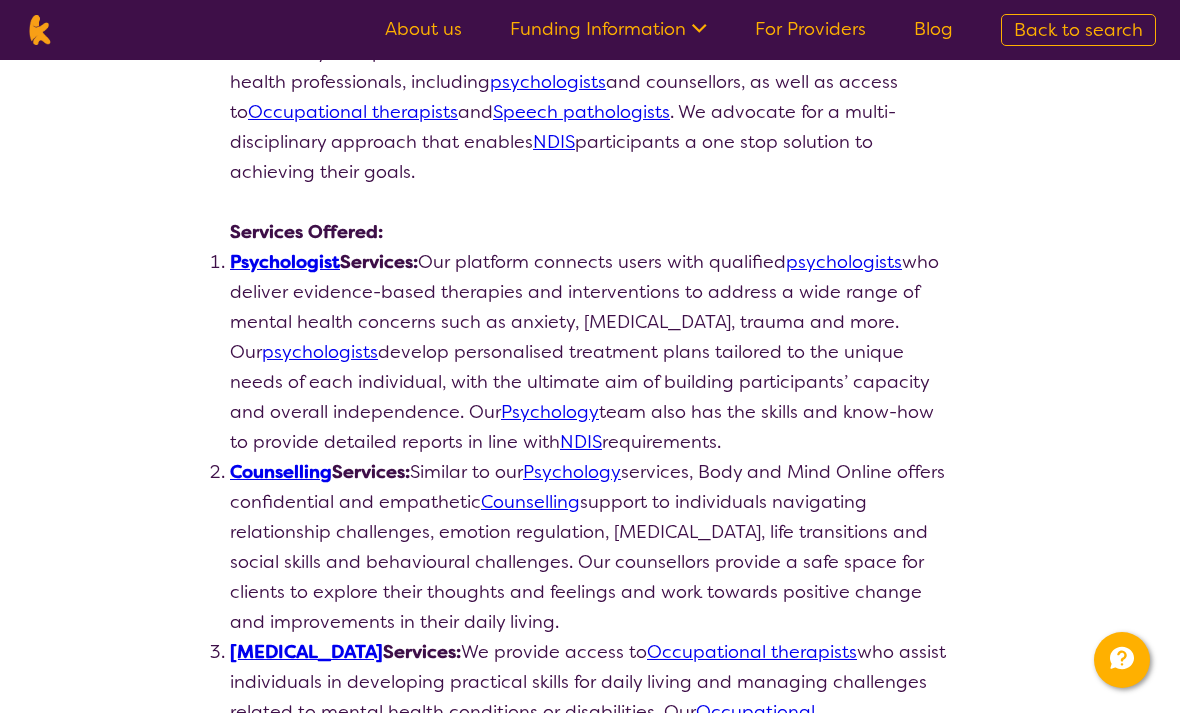 select on "by_score" 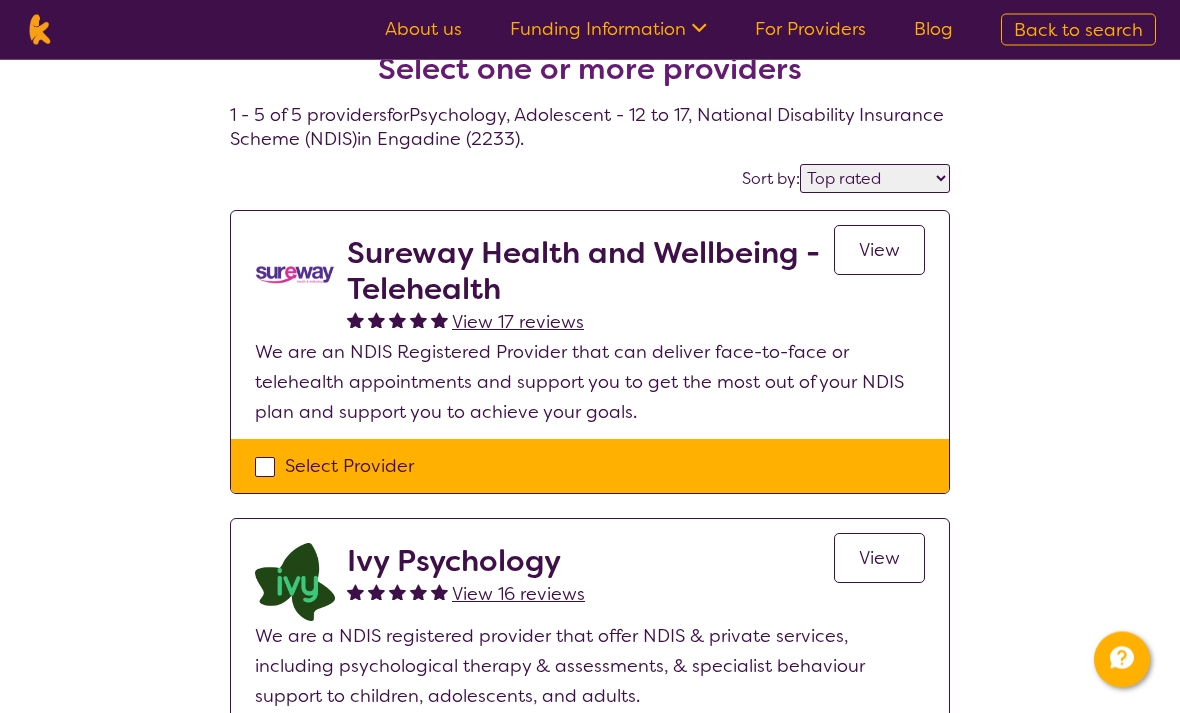 scroll, scrollTop: 0, scrollLeft: 0, axis: both 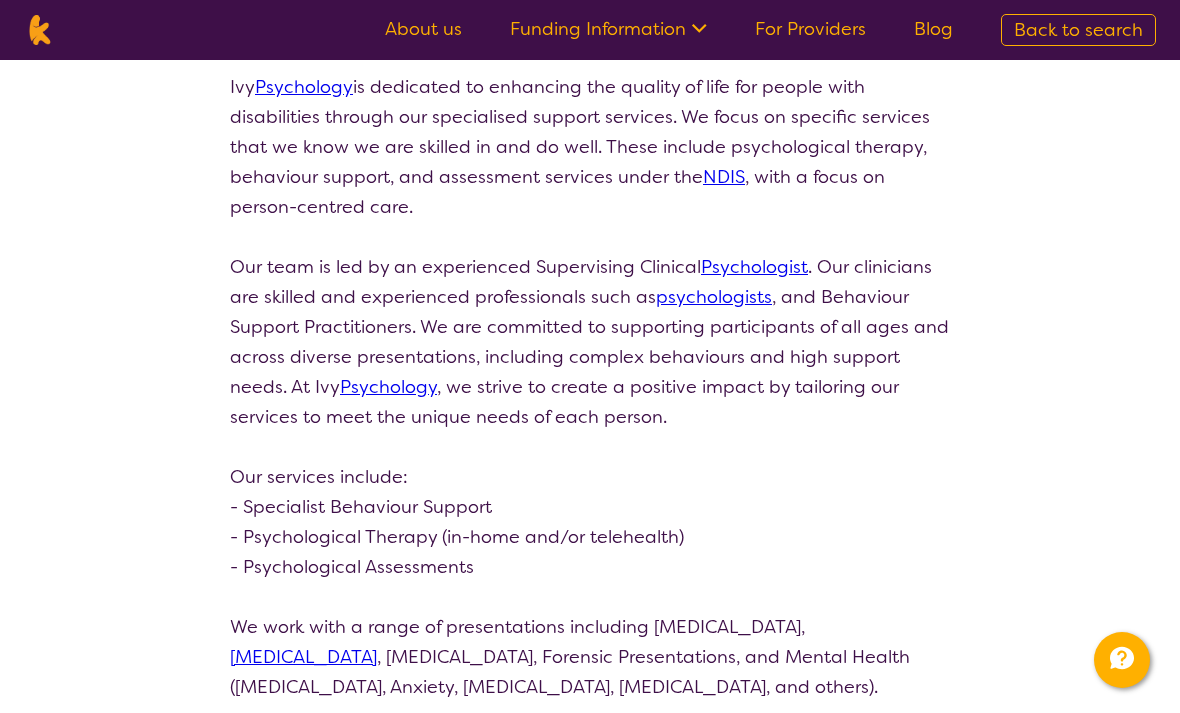 select on "by_score" 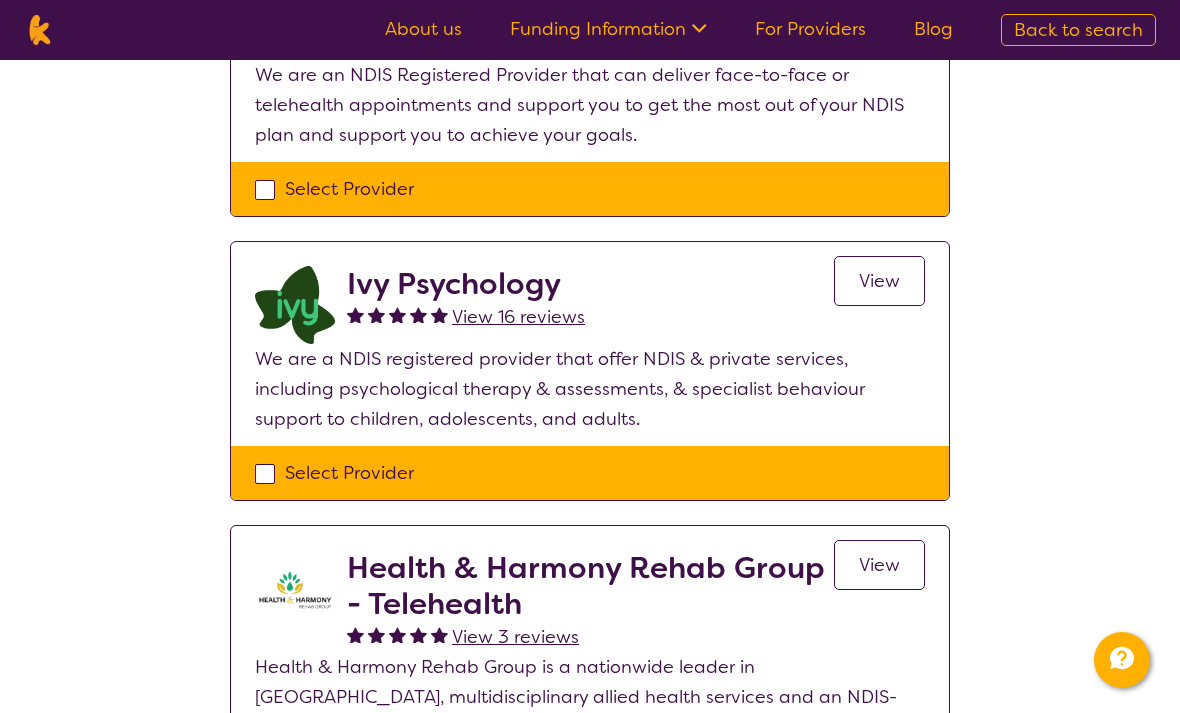 scroll, scrollTop: 0, scrollLeft: 0, axis: both 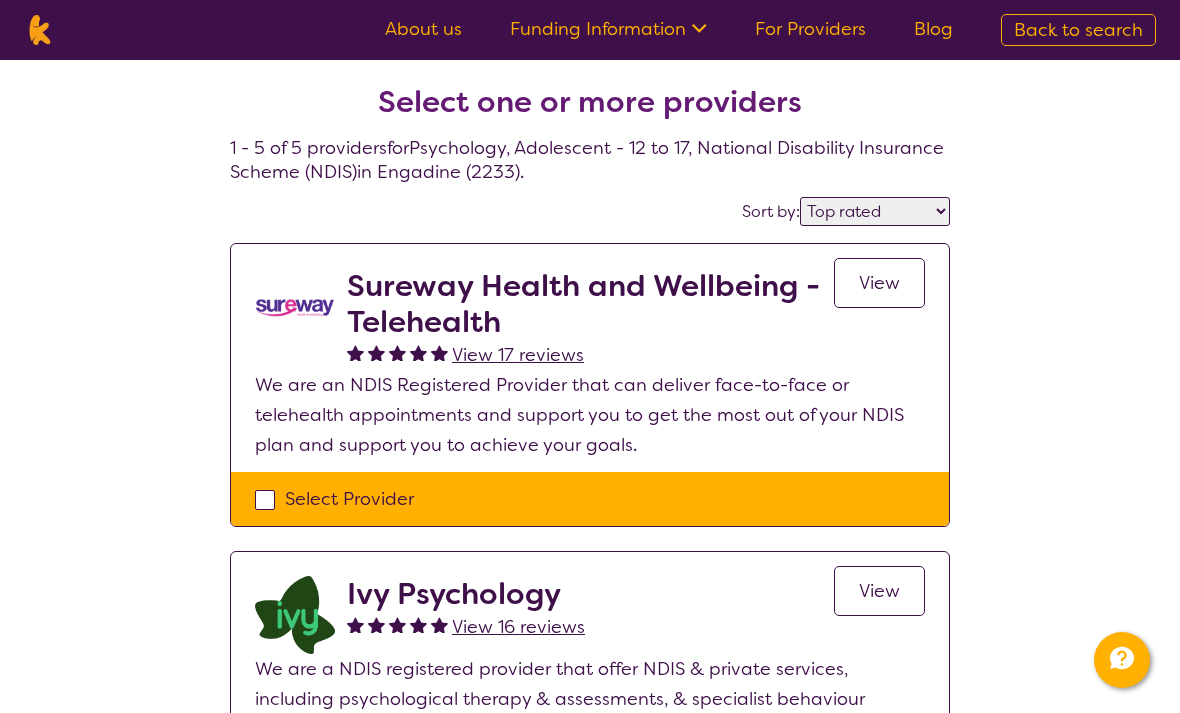 select on "[MEDICAL_DATA]" 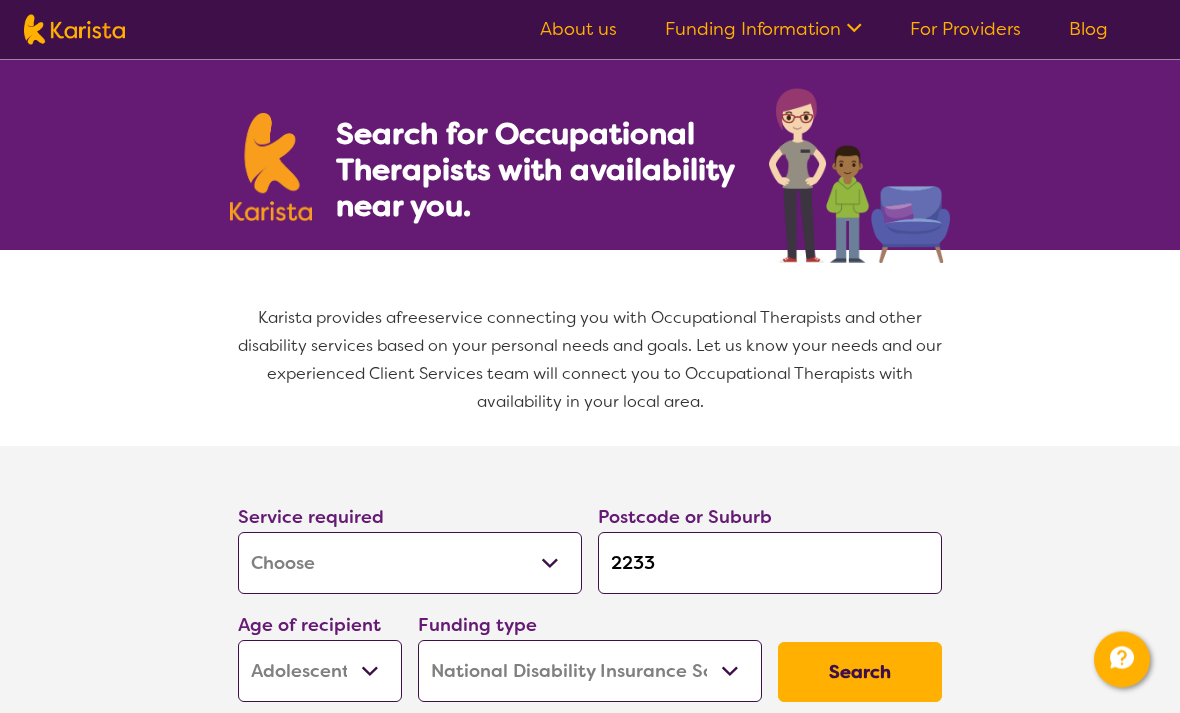 scroll, scrollTop: 0, scrollLeft: 0, axis: both 